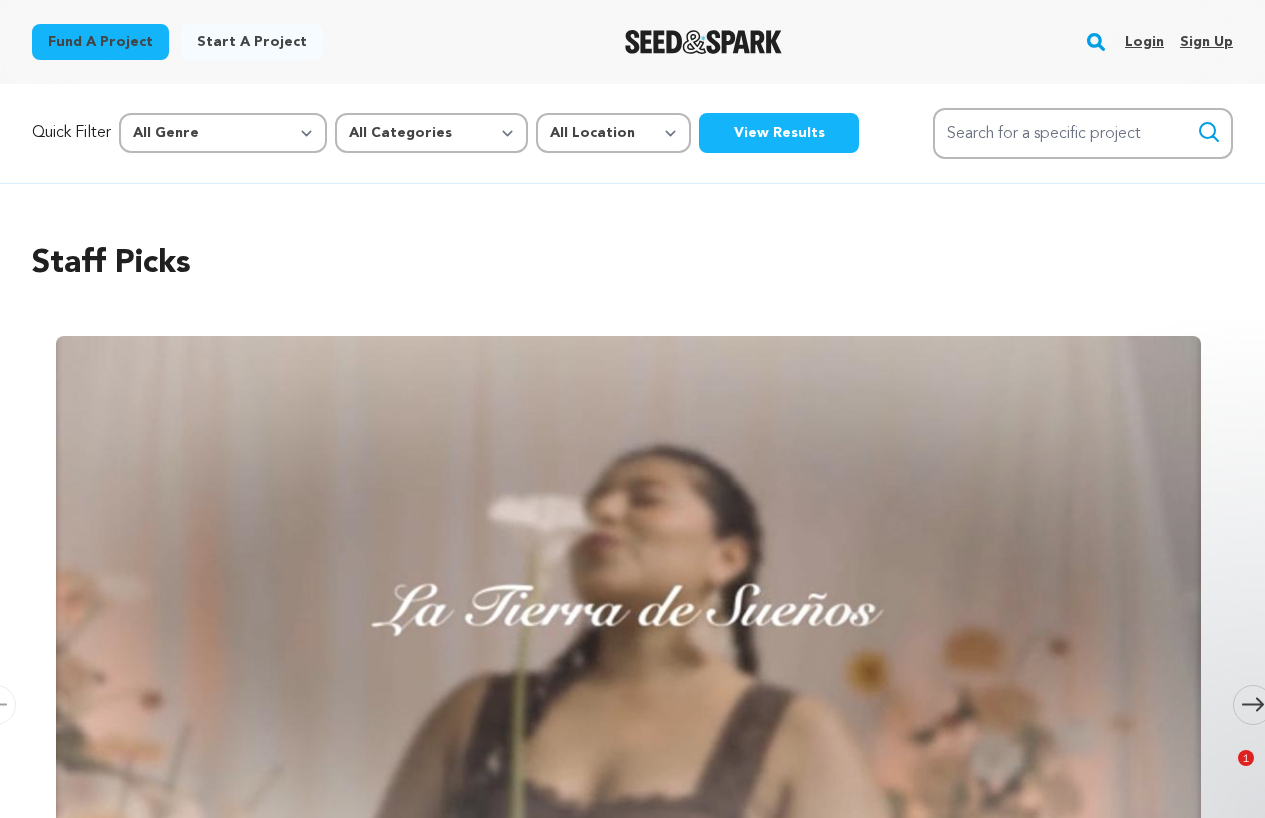 scroll, scrollTop: 0, scrollLeft: 0, axis: both 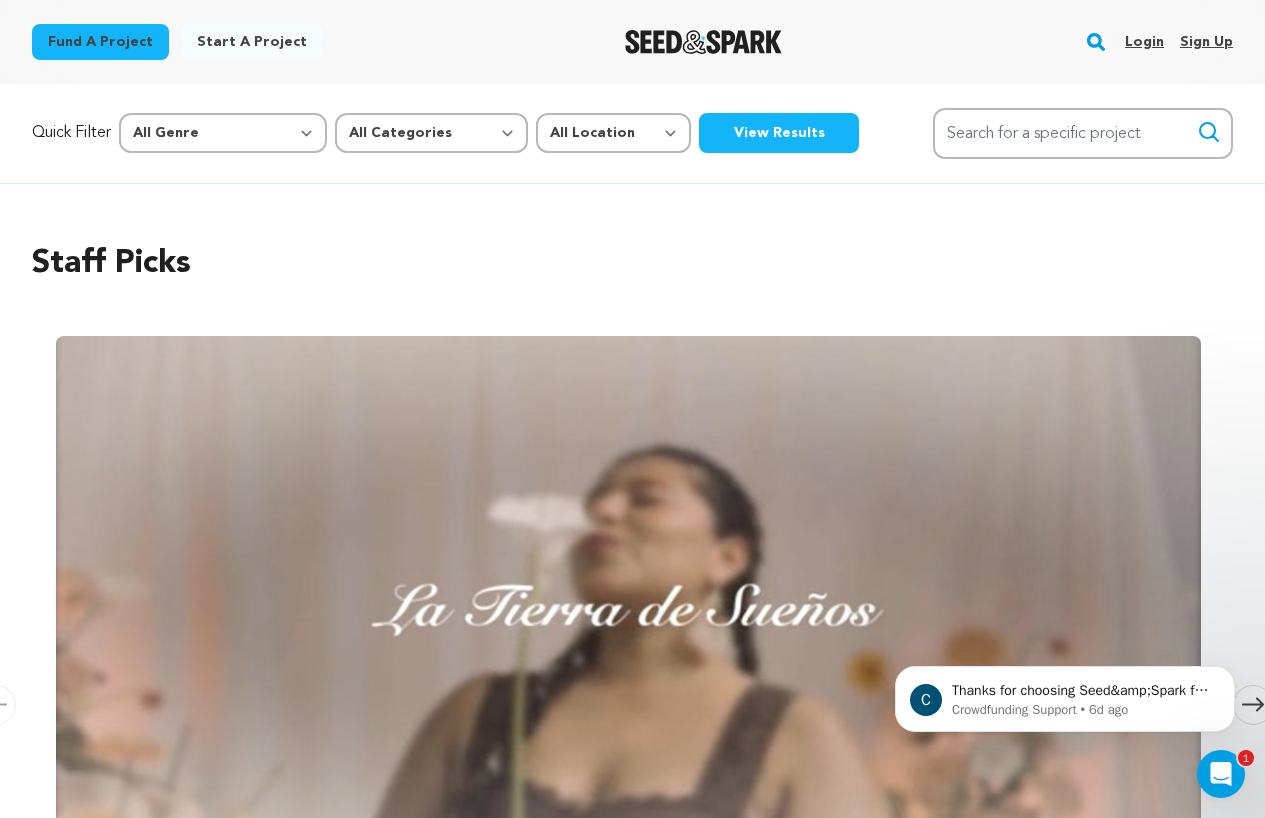 click on "Login" at bounding box center (1144, 42) 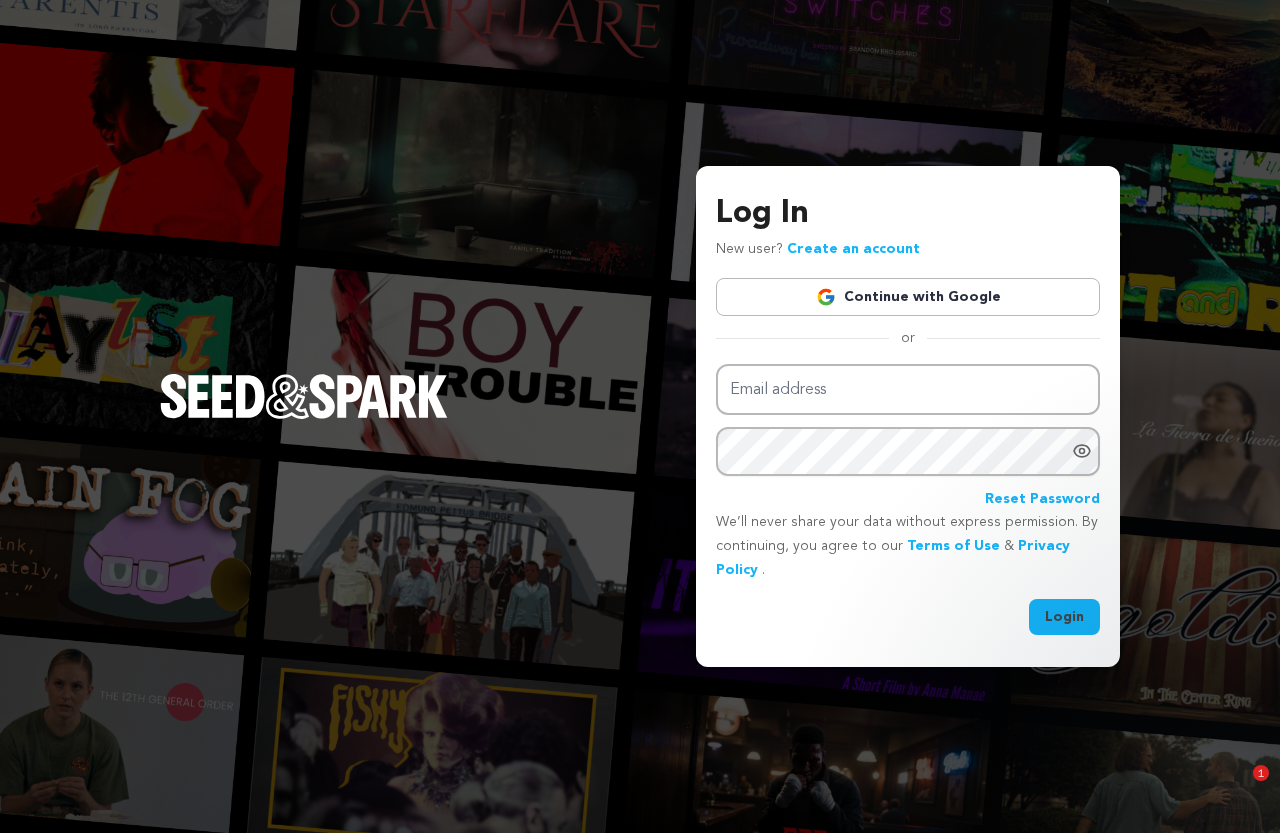 scroll, scrollTop: 0, scrollLeft: 0, axis: both 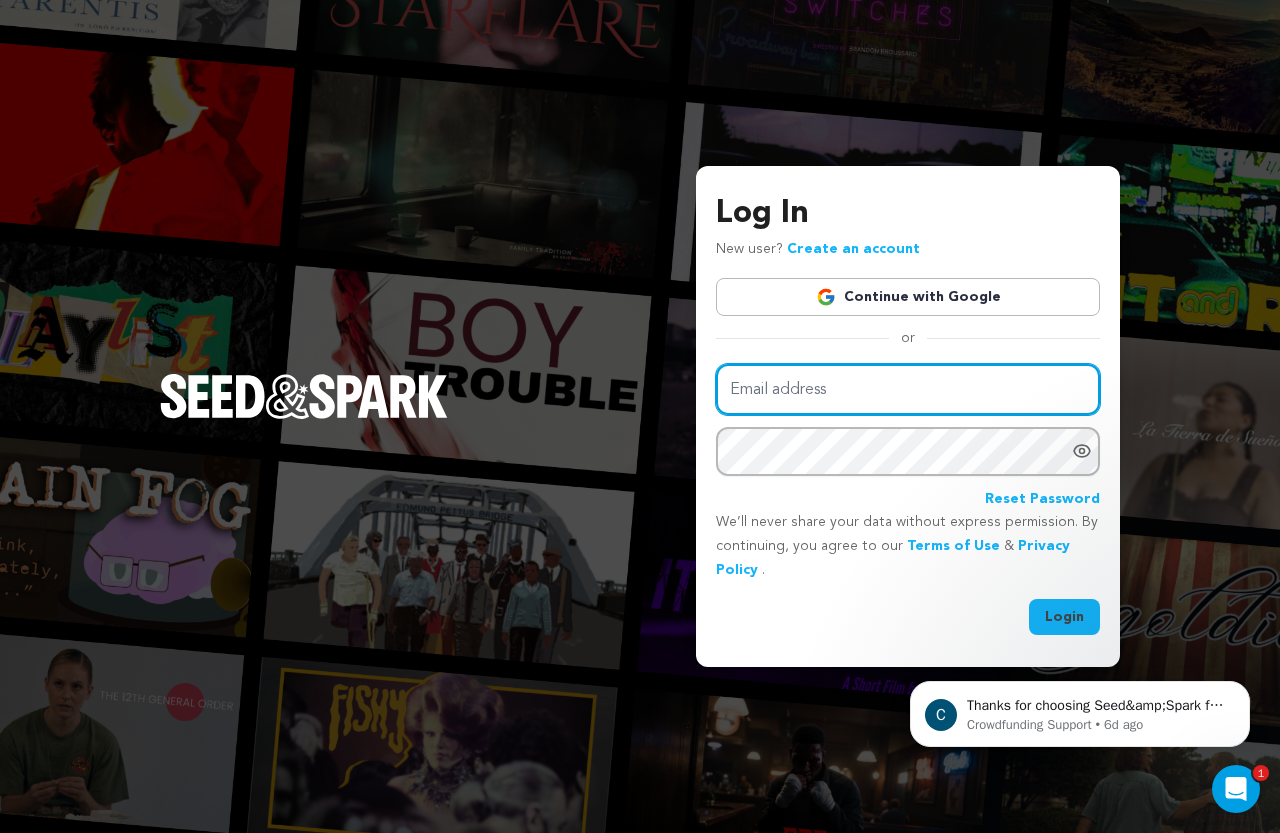 type on "info.jigsawjungle@gmail.com" 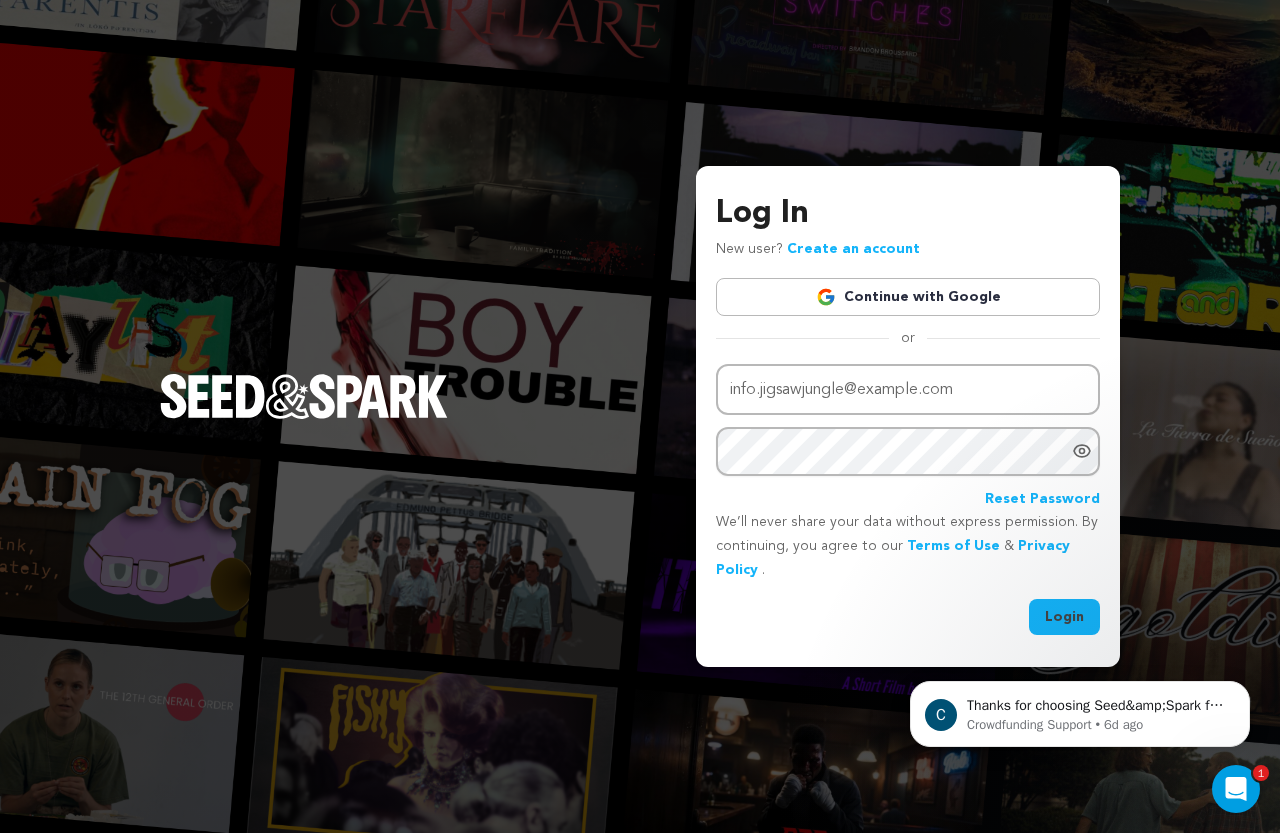 click on "Login" at bounding box center (1064, 617) 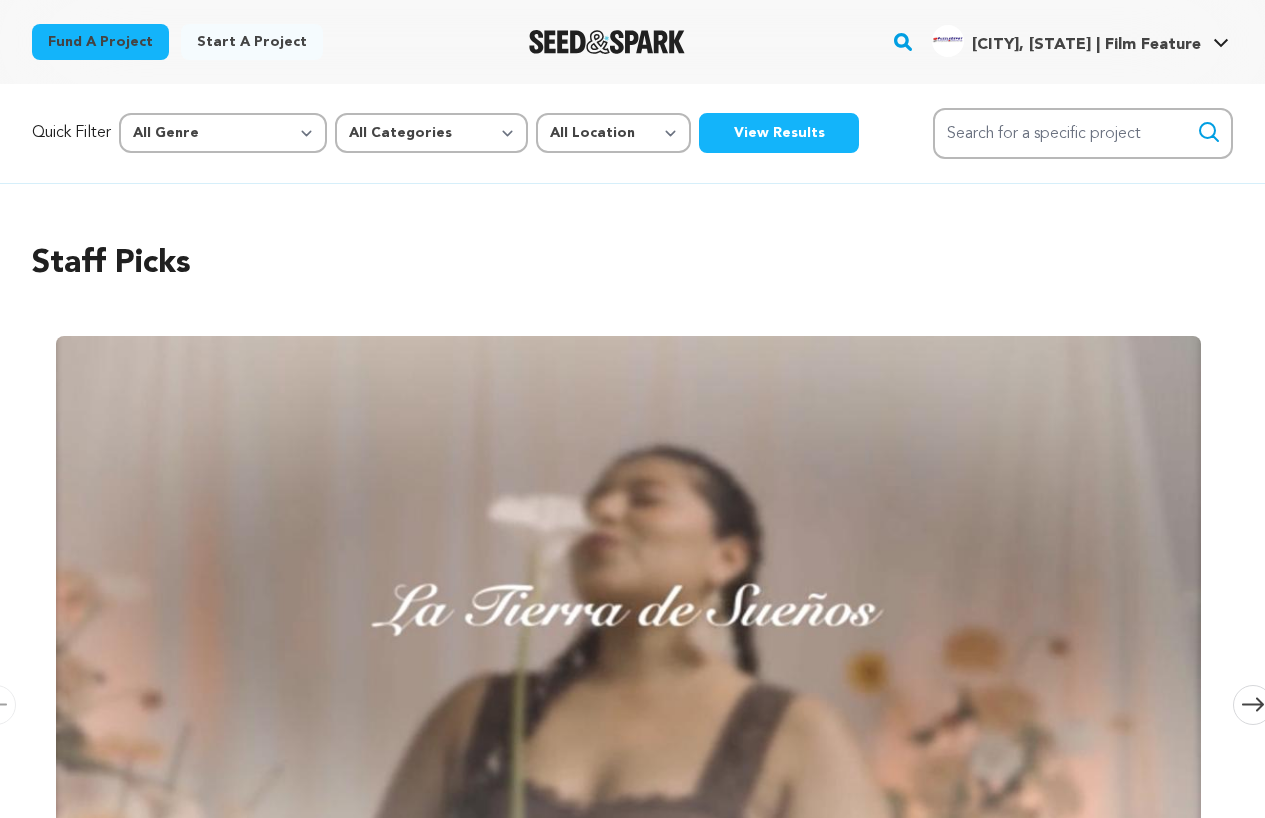 scroll, scrollTop: 0, scrollLeft: 0, axis: both 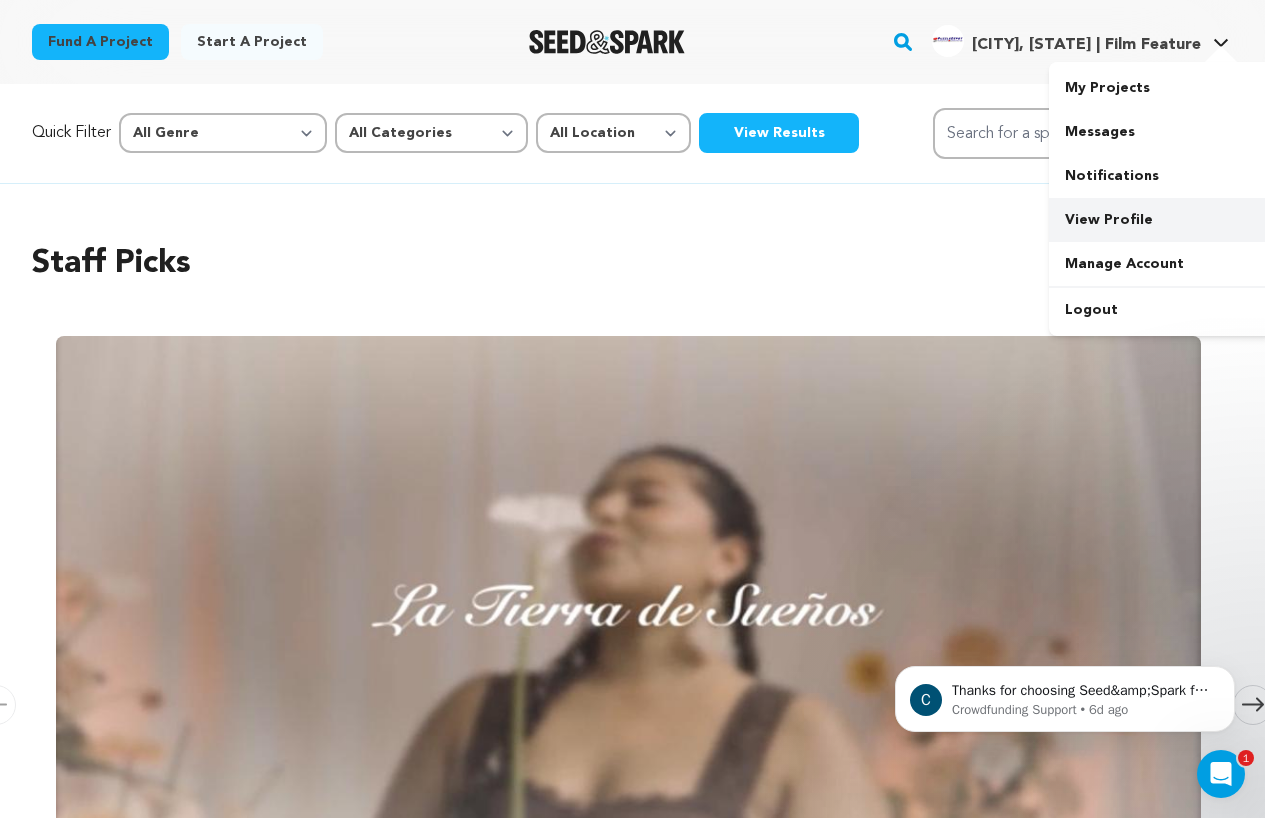 click on "View Profile" at bounding box center [1161, 220] 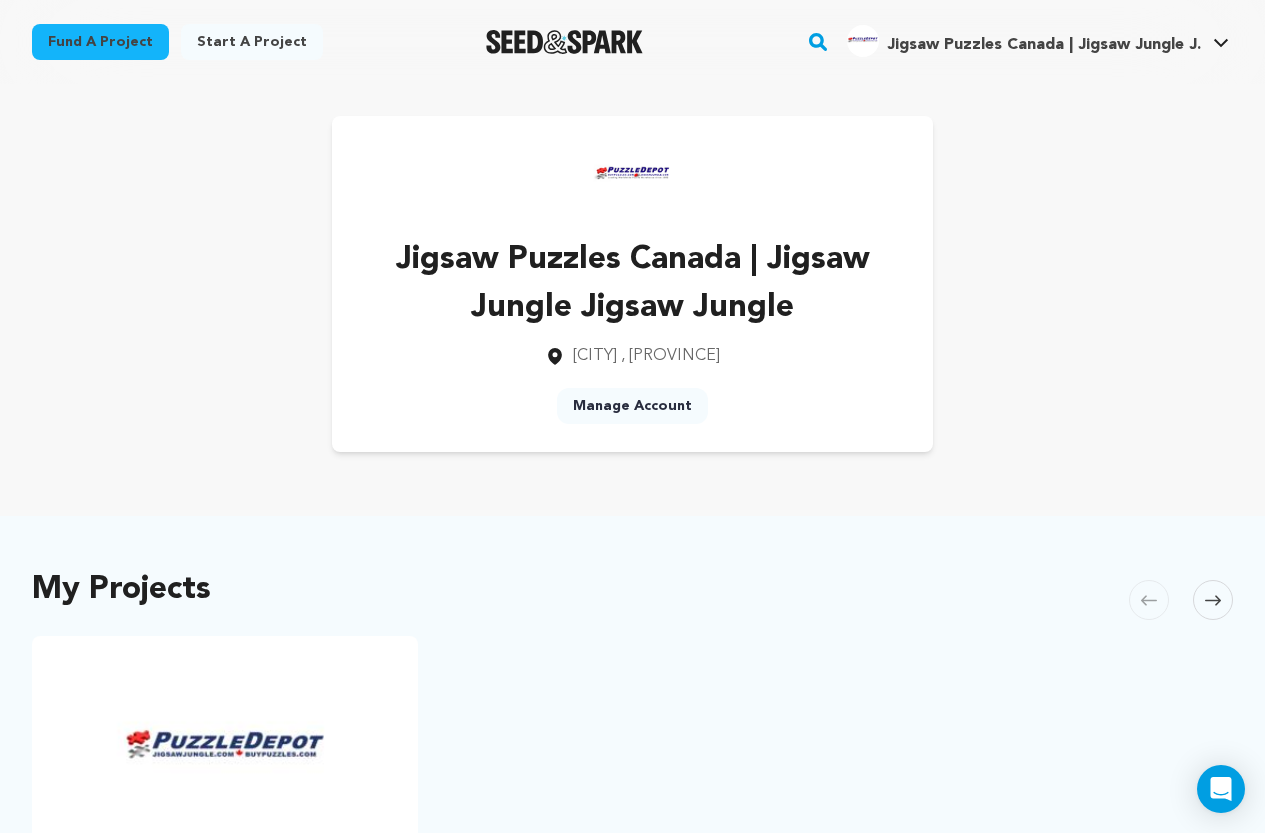 scroll, scrollTop: 0, scrollLeft: 0, axis: both 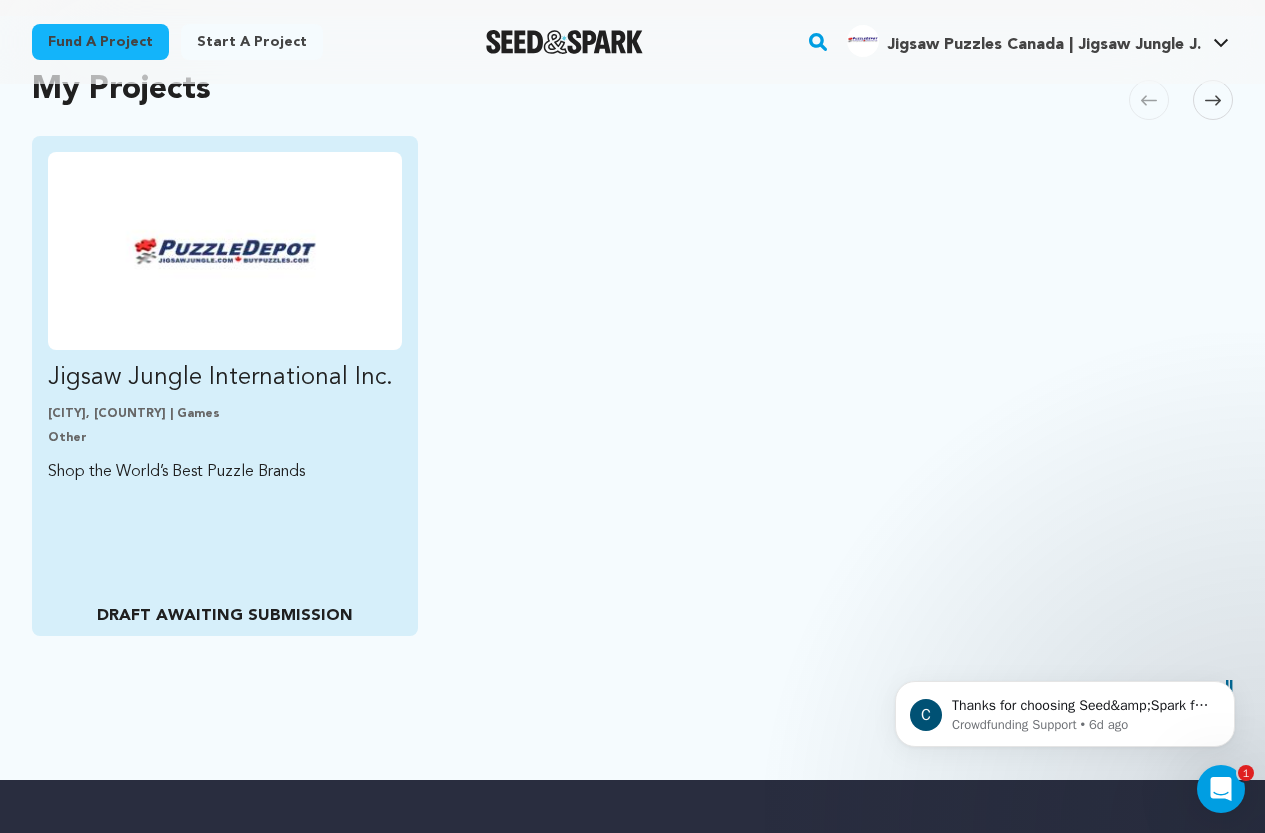 click at bounding box center (225, 251) 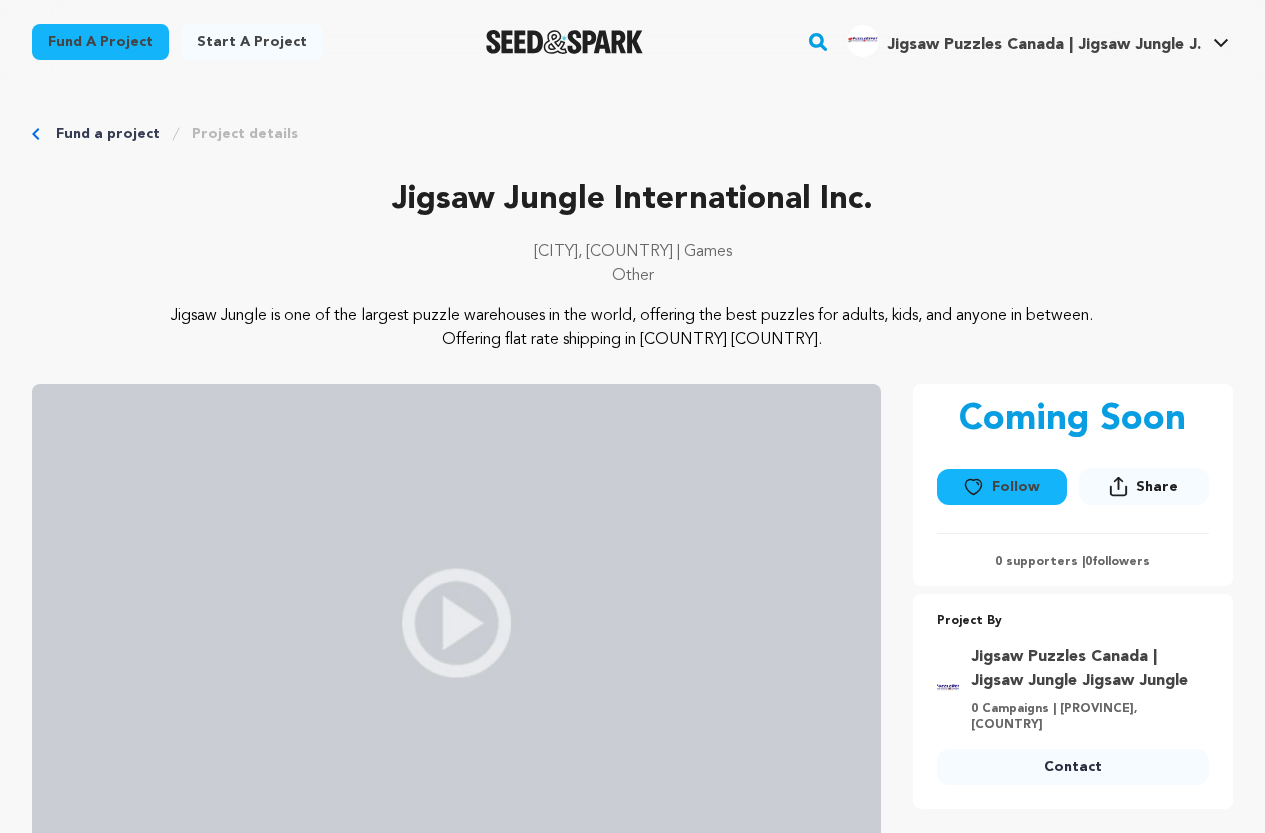 scroll, scrollTop: 0, scrollLeft: 0, axis: both 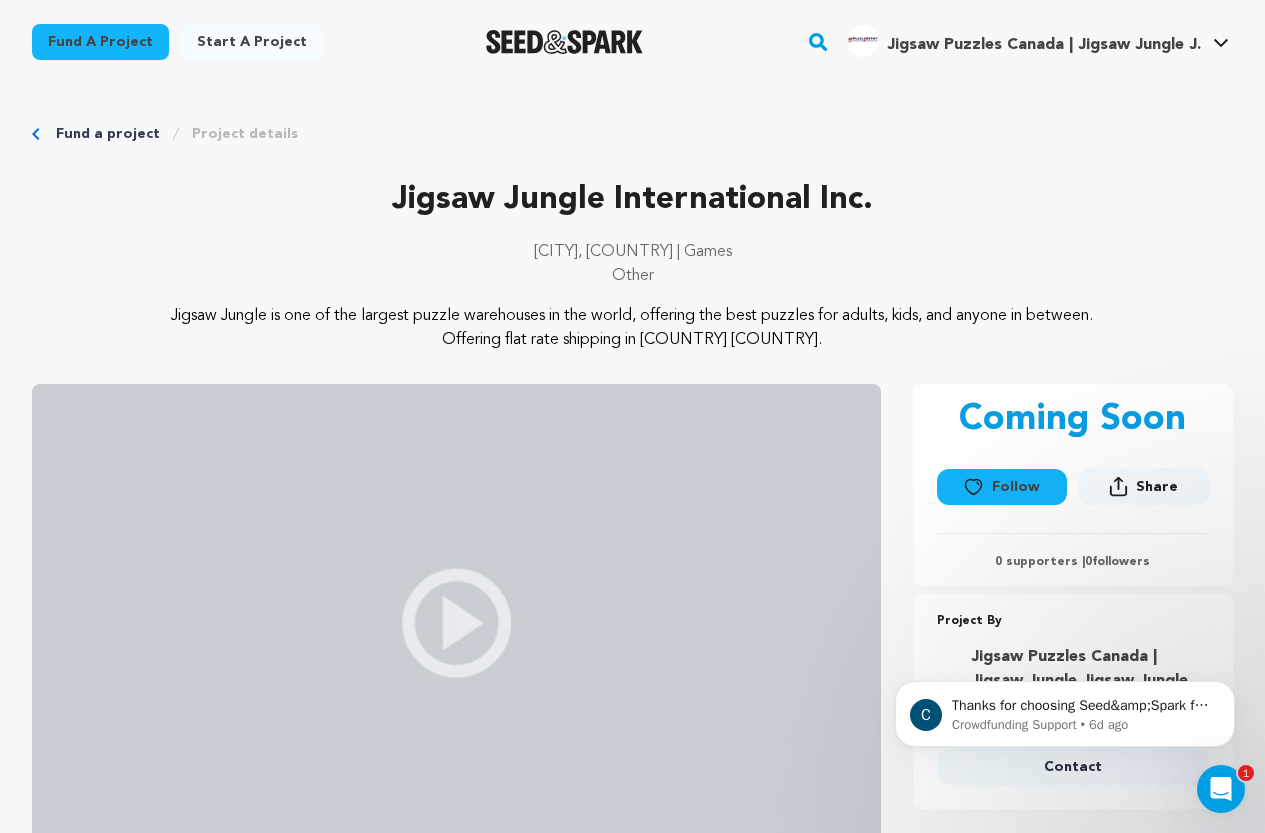 click 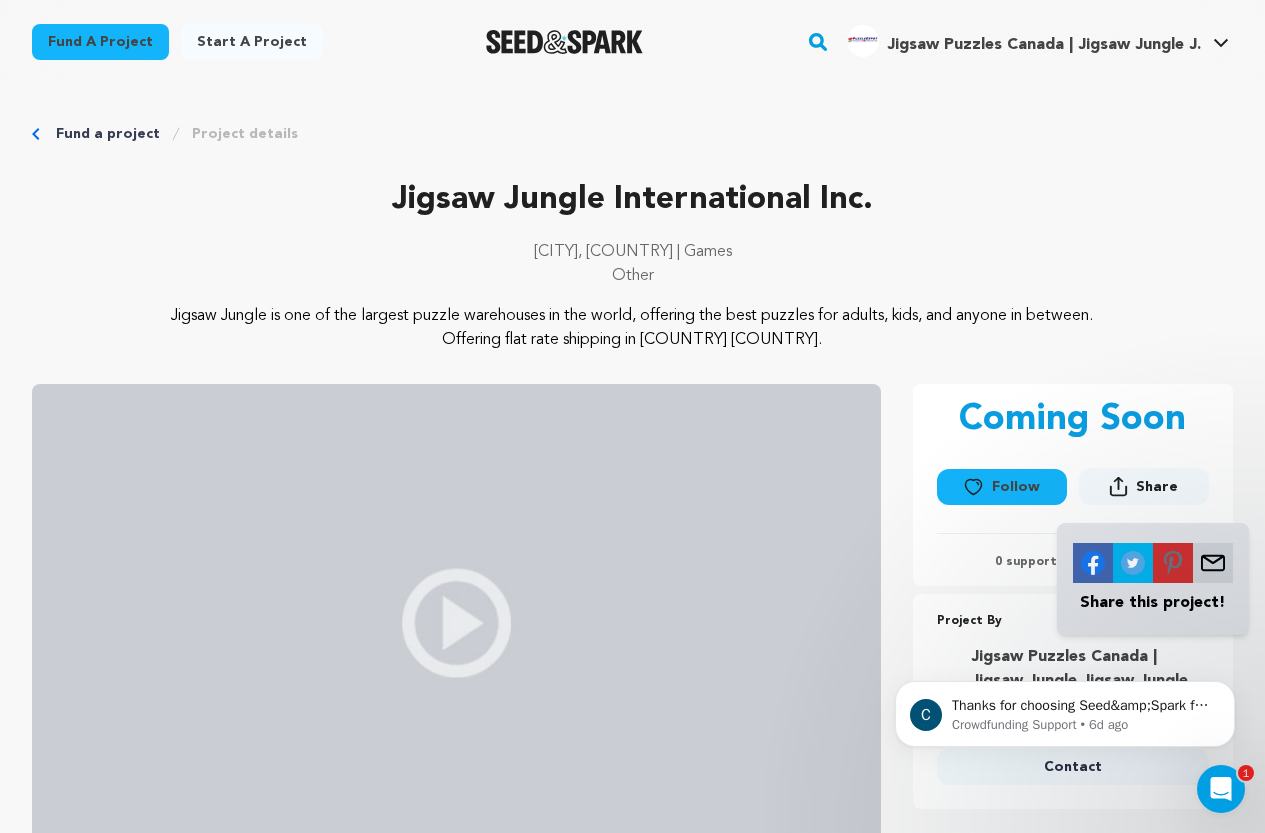 click on "Montreal, Canada |                                 Games" at bounding box center [632, 252] 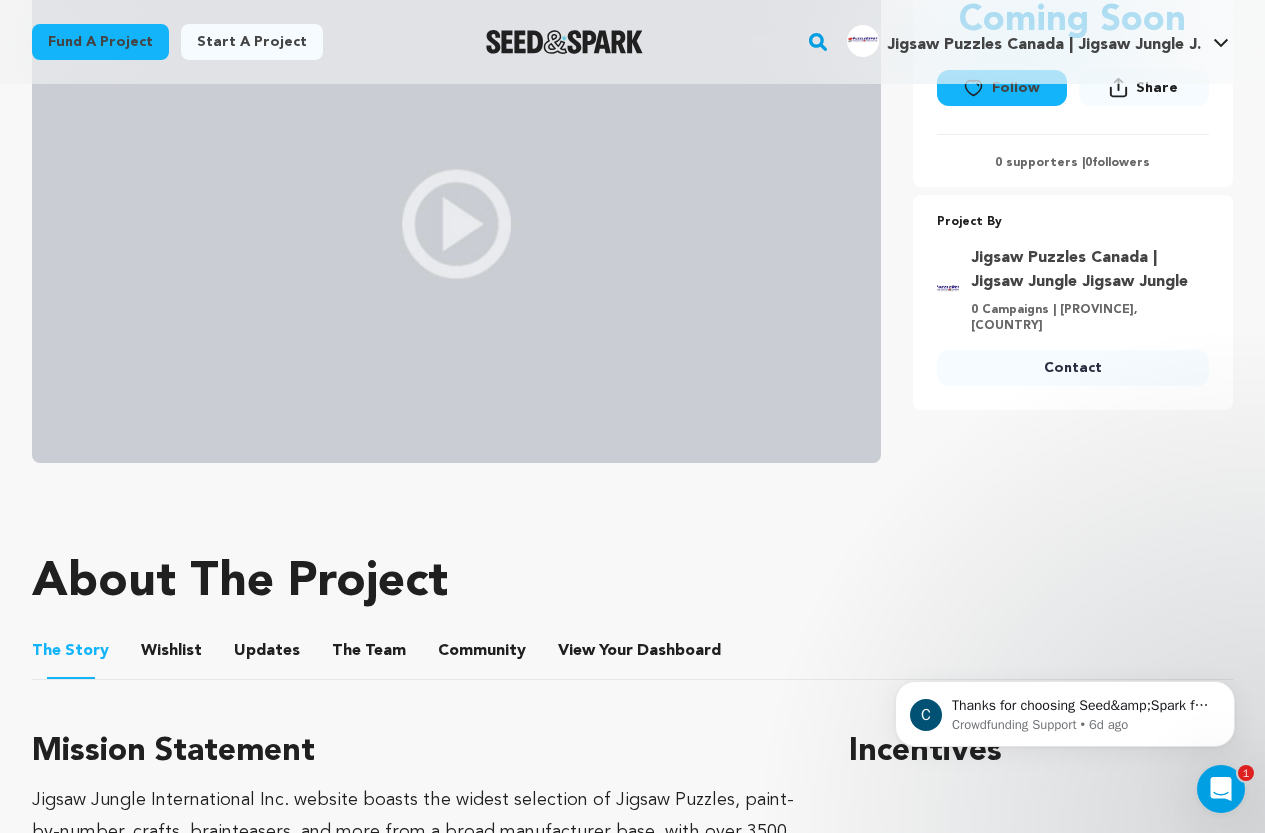 scroll, scrollTop: 0, scrollLeft: 0, axis: both 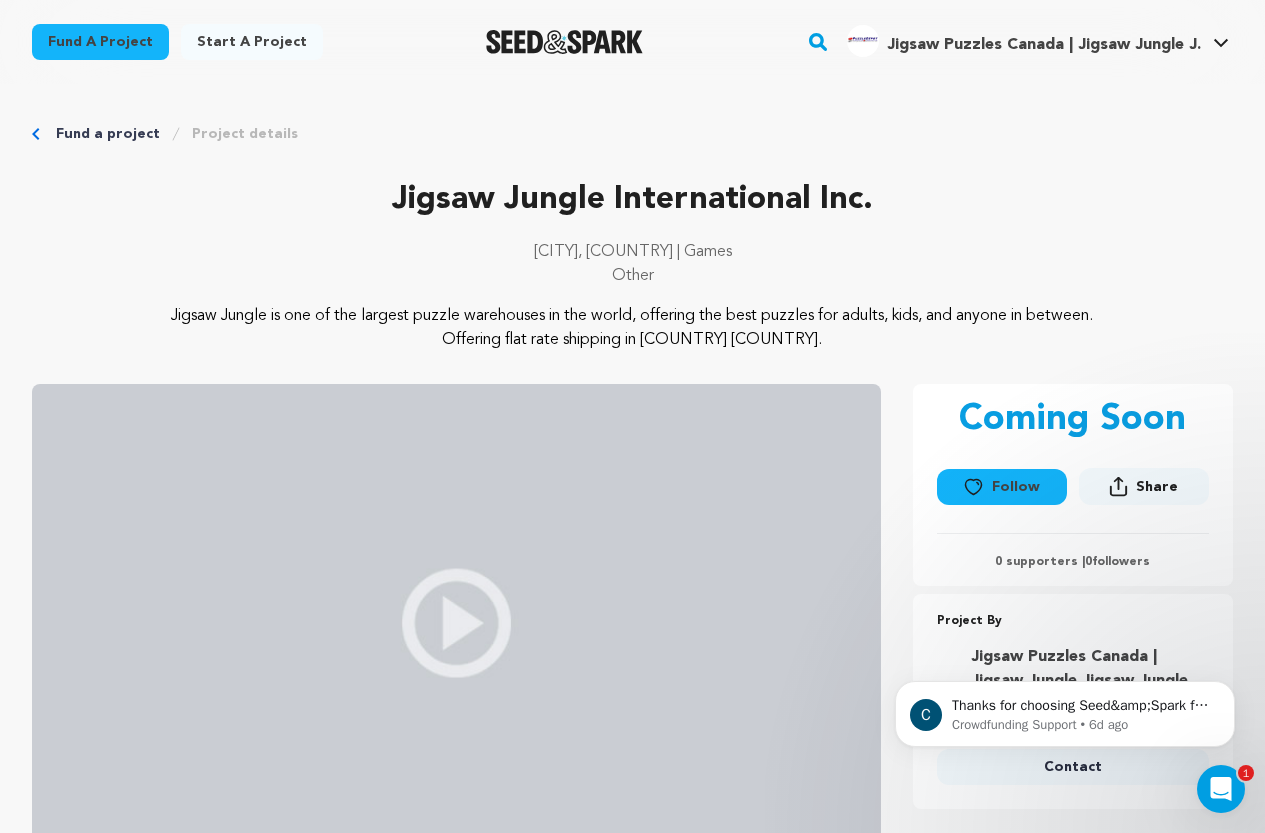 click on "Project details" at bounding box center (245, 134) 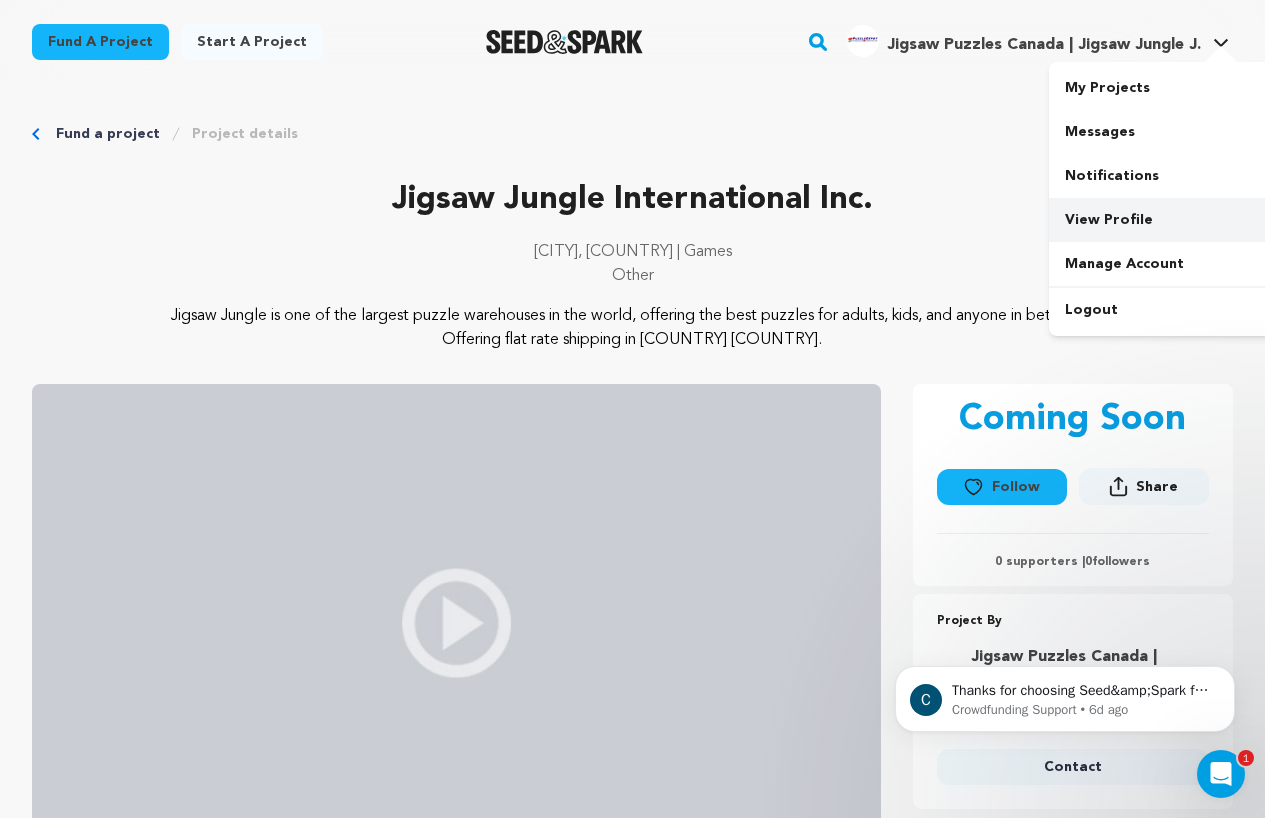 click on "View Profile" at bounding box center (1161, 220) 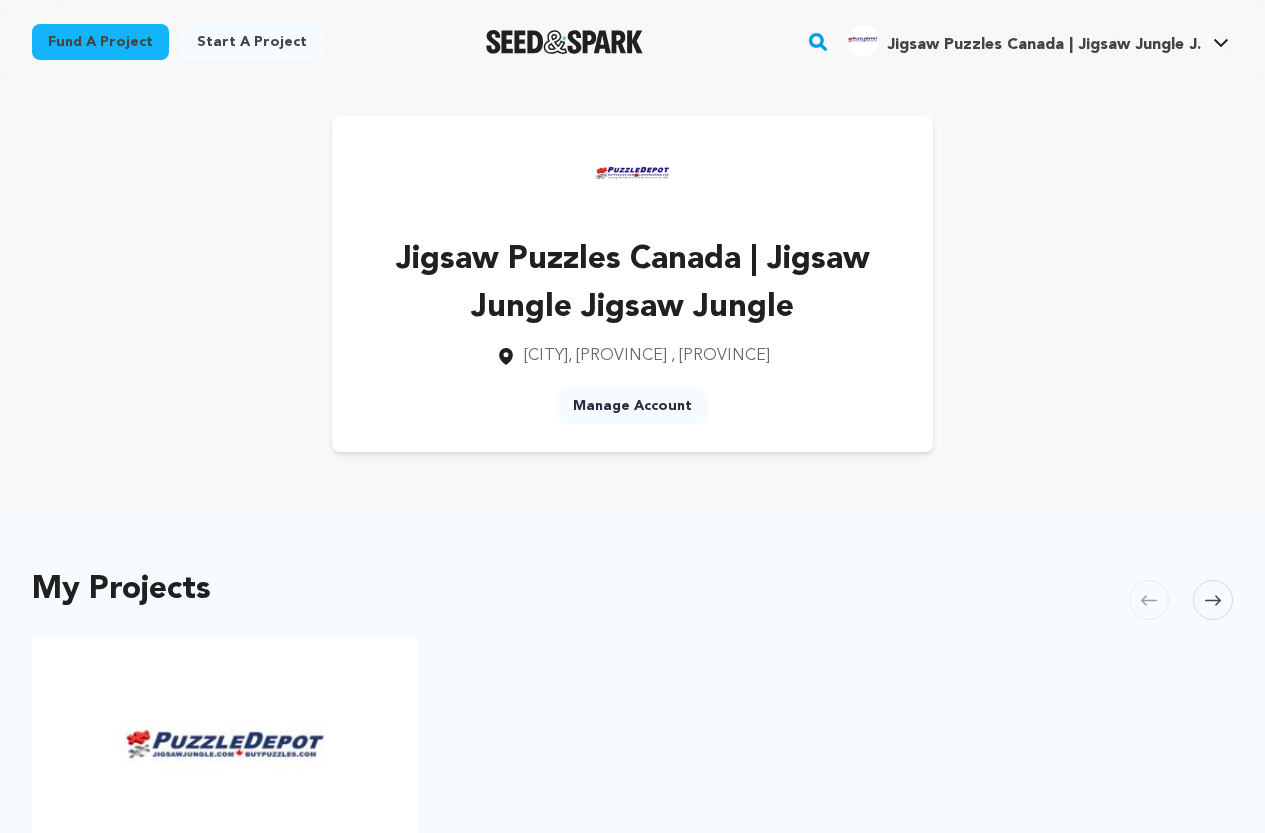 scroll, scrollTop: 0, scrollLeft: 0, axis: both 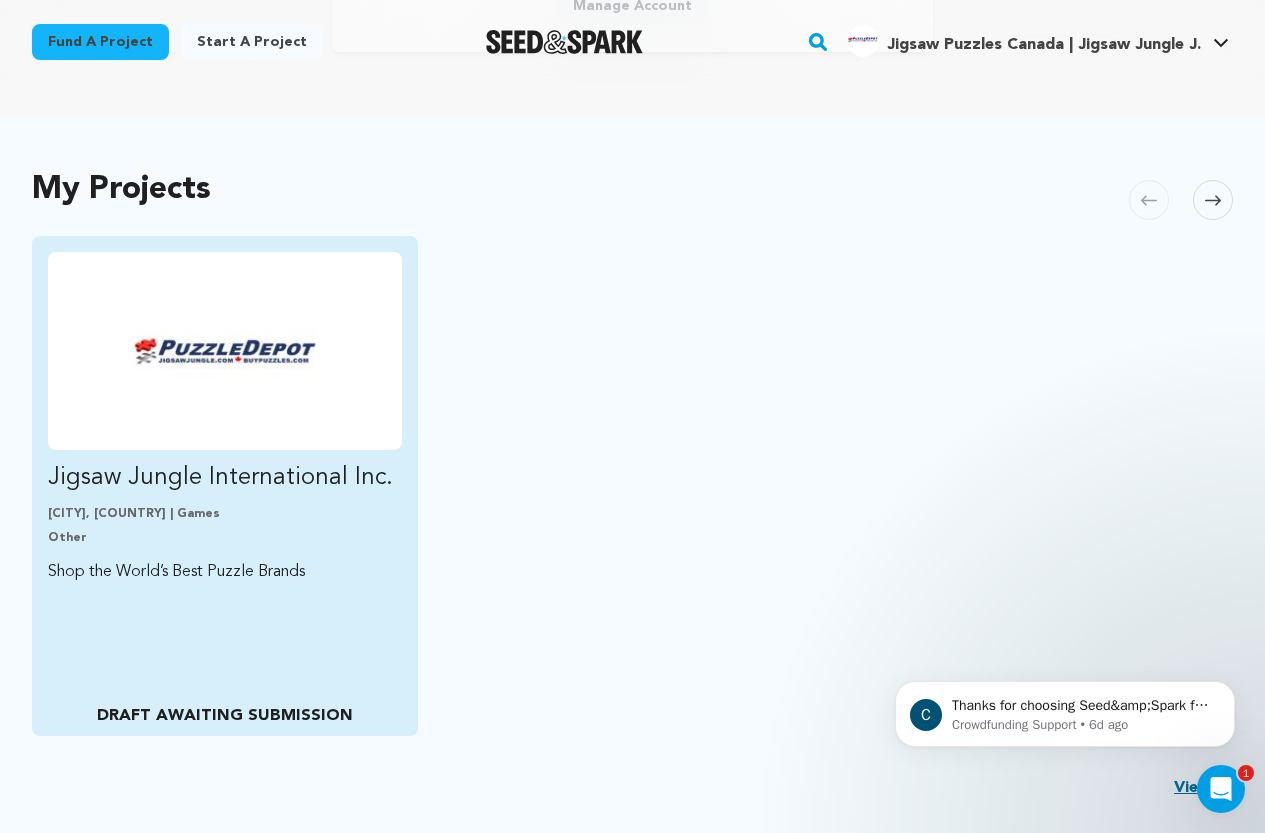 click on "Jigsaw Jungle International Inc." at bounding box center (225, 478) 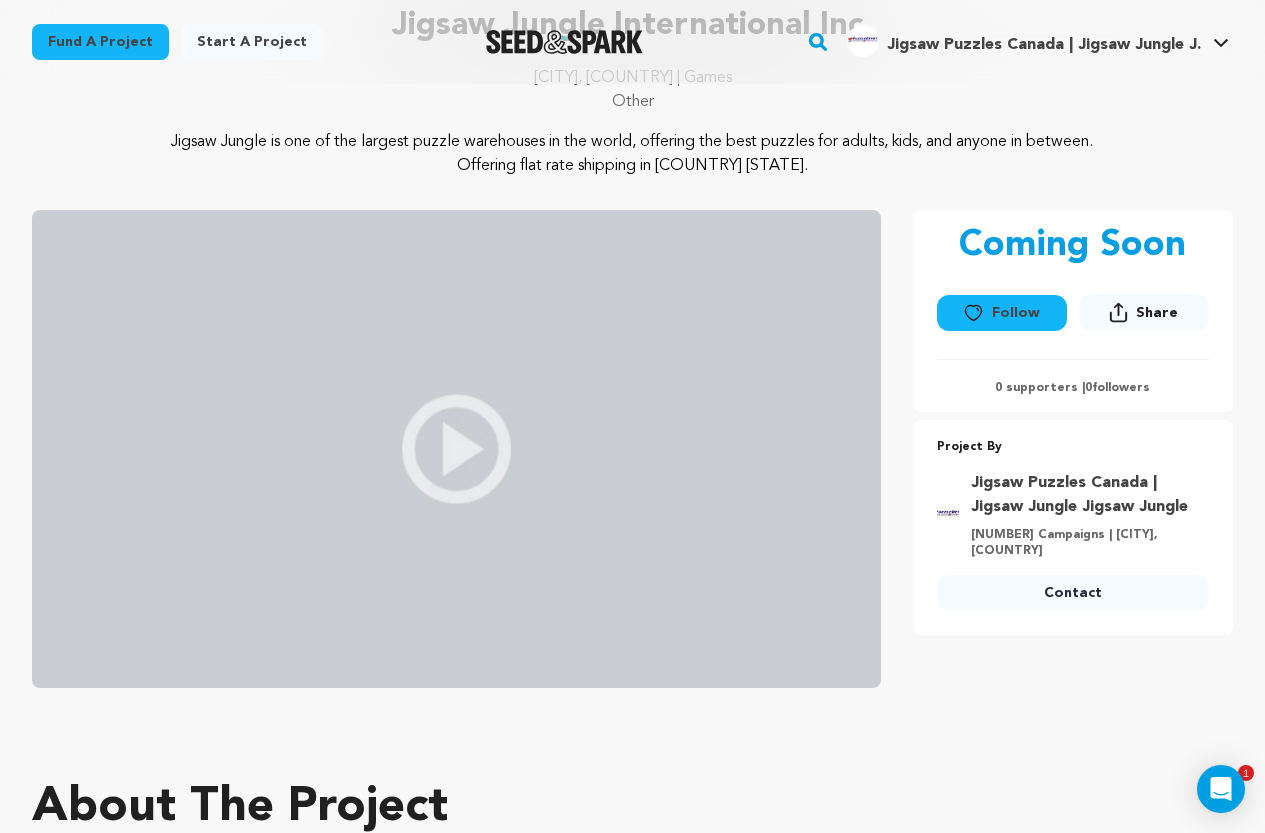 scroll, scrollTop: 300, scrollLeft: 0, axis: vertical 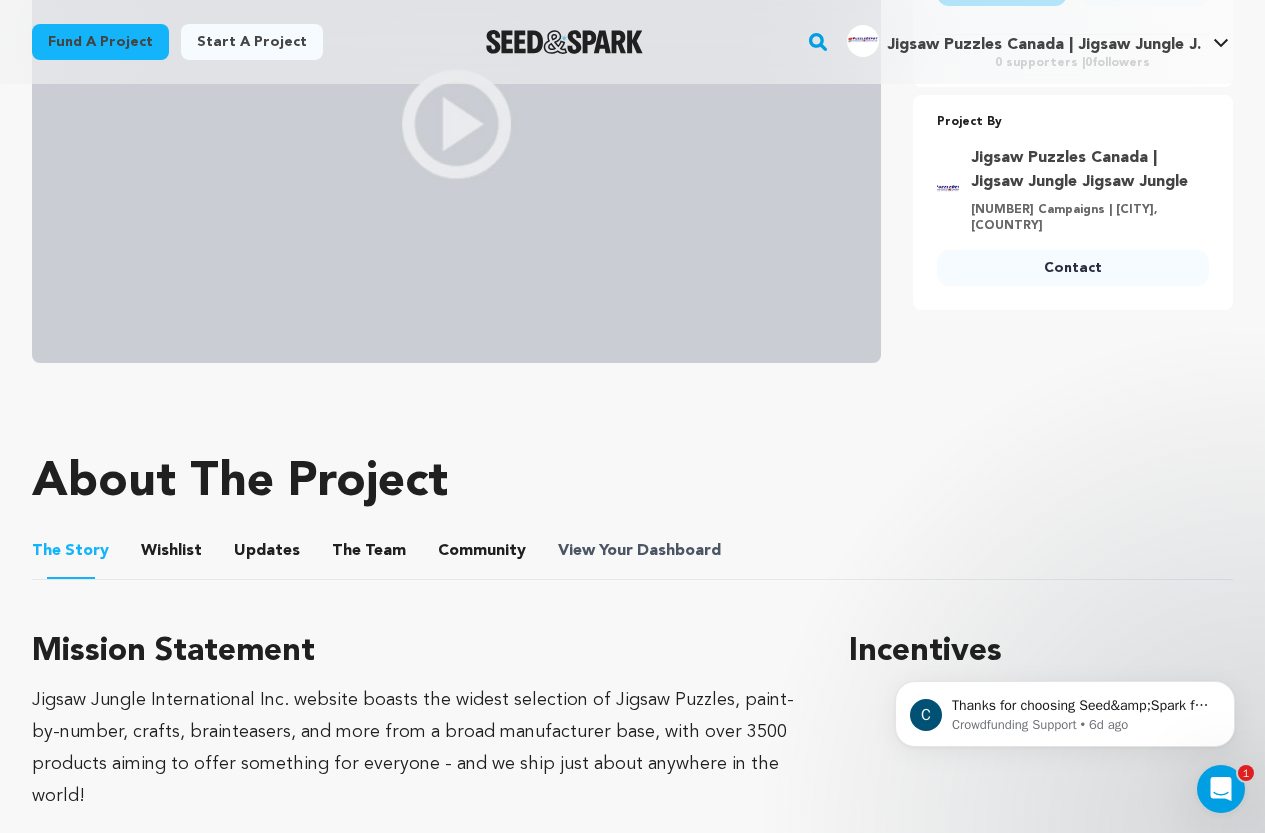 click on "View   Your   Dashboard" at bounding box center [641, 551] 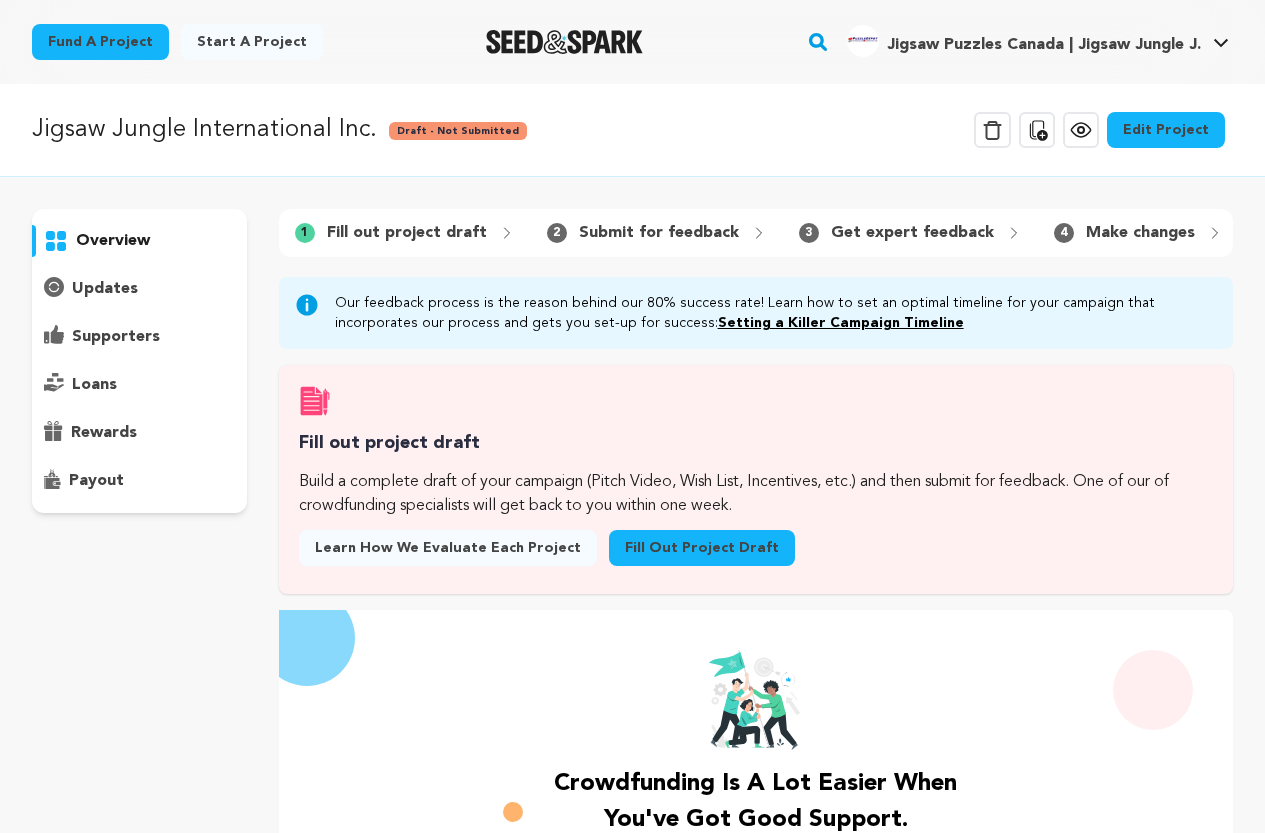 scroll, scrollTop: 0, scrollLeft: 0, axis: both 